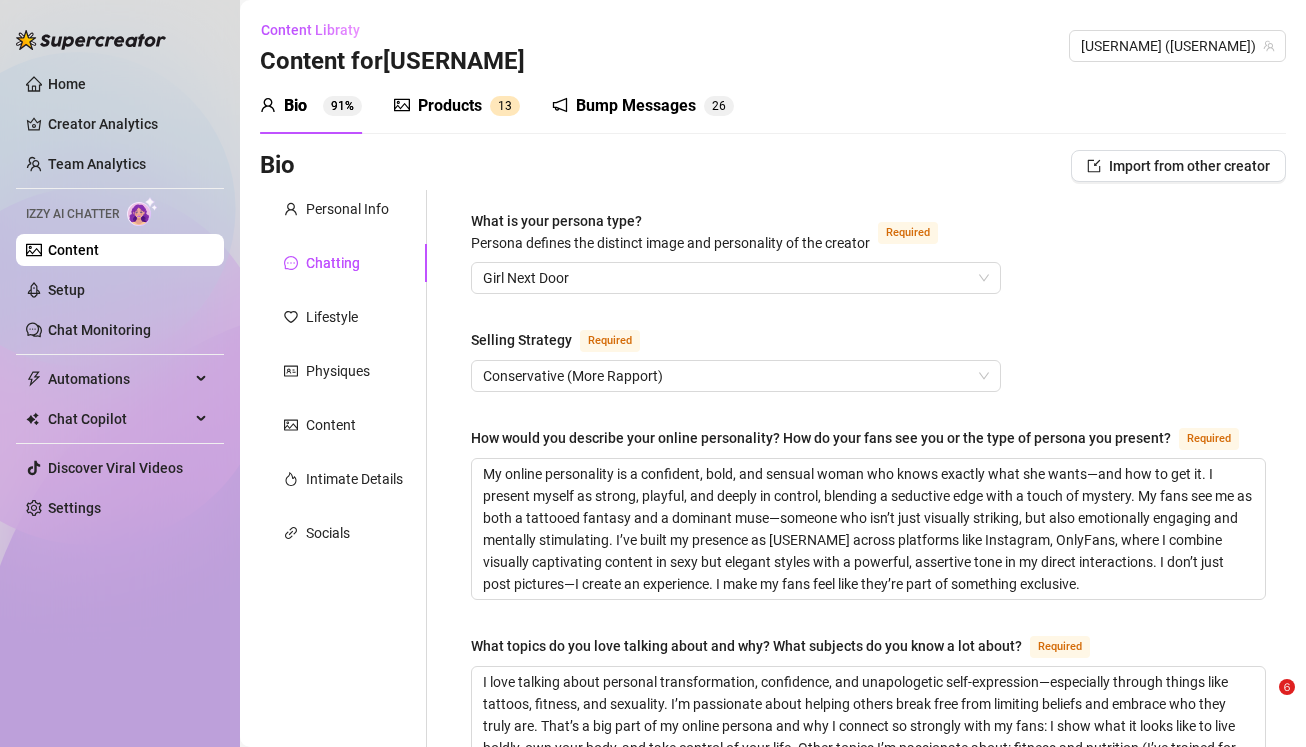 scroll, scrollTop: 0, scrollLeft: 0, axis: both 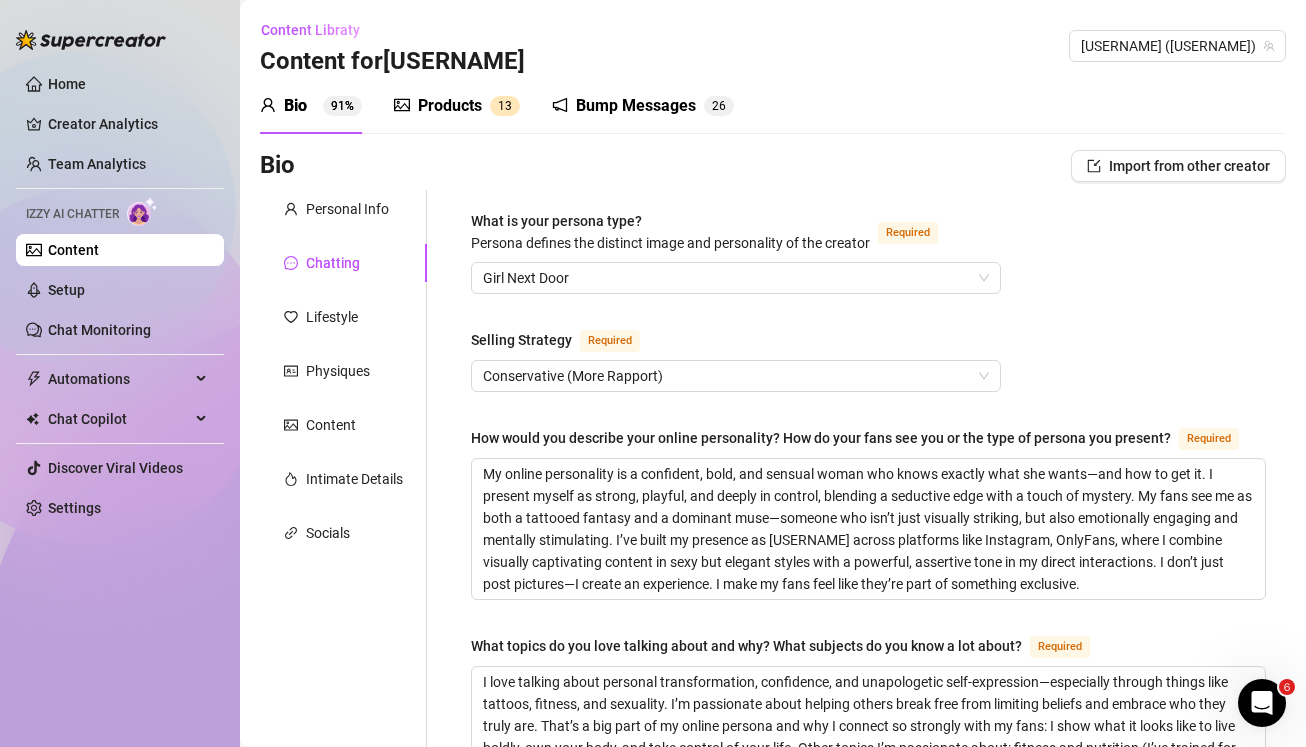 click on "Setup" at bounding box center (66, 290) 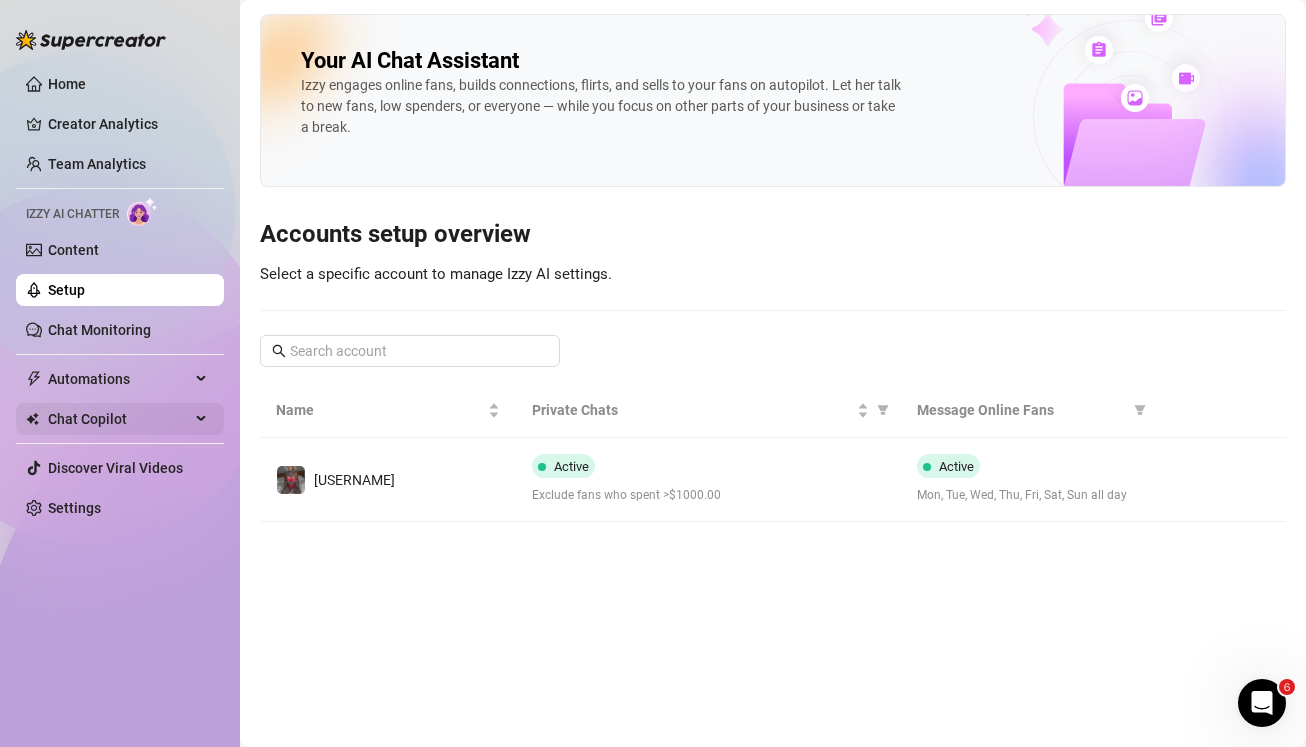 click on "Chat Copilot" at bounding box center (119, 419) 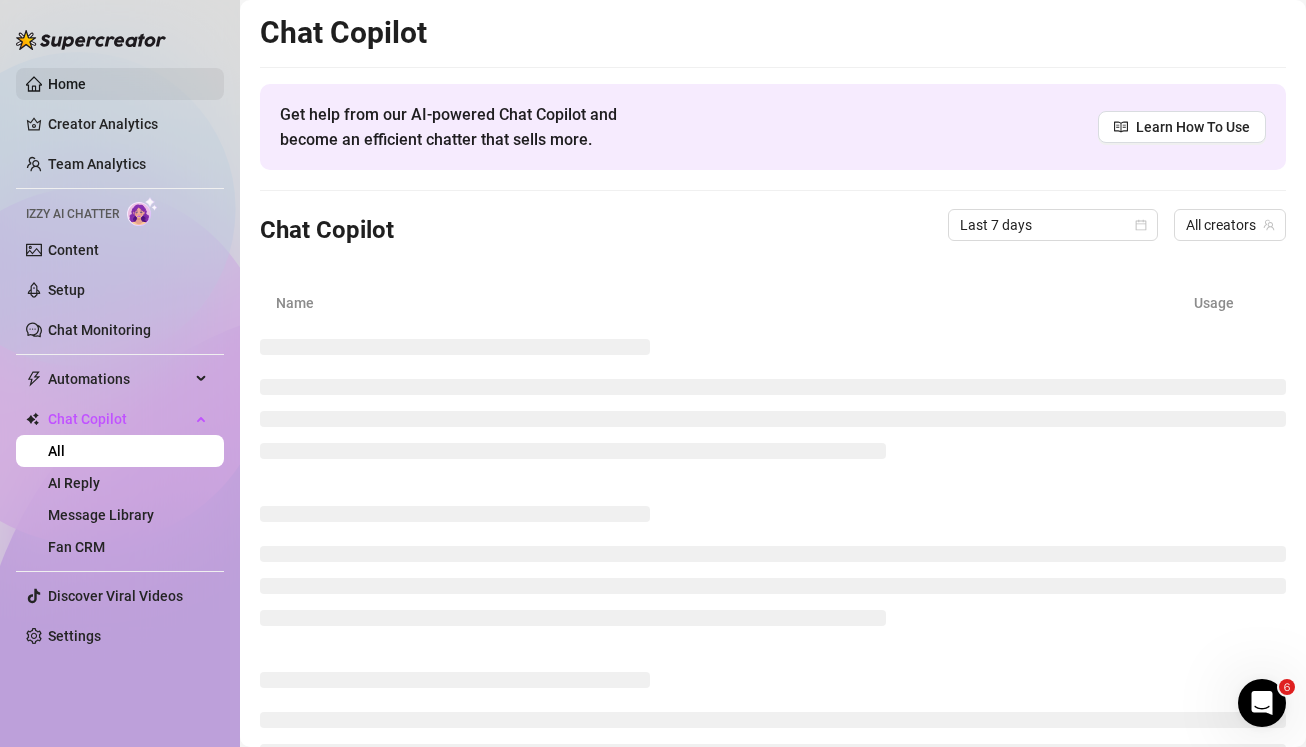 click on "Home" at bounding box center [67, 84] 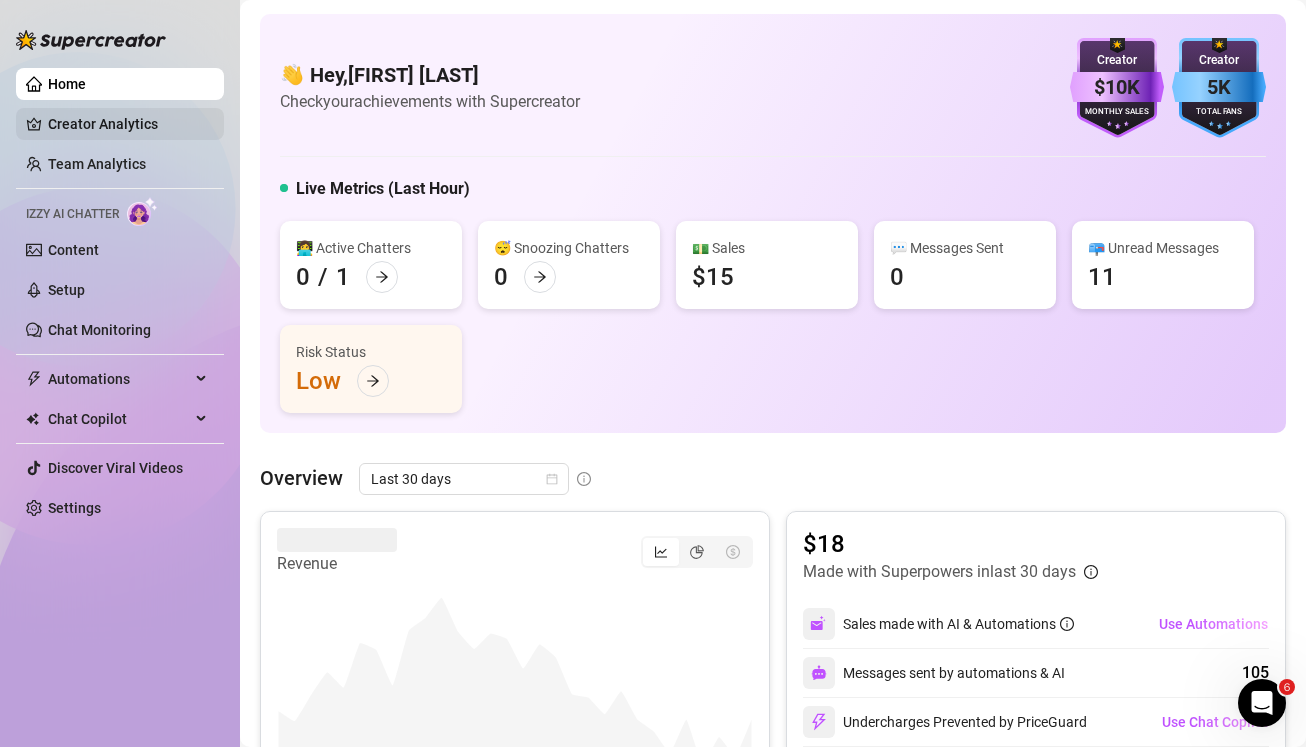 click on "Creator Analytics" at bounding box center (128, 124) 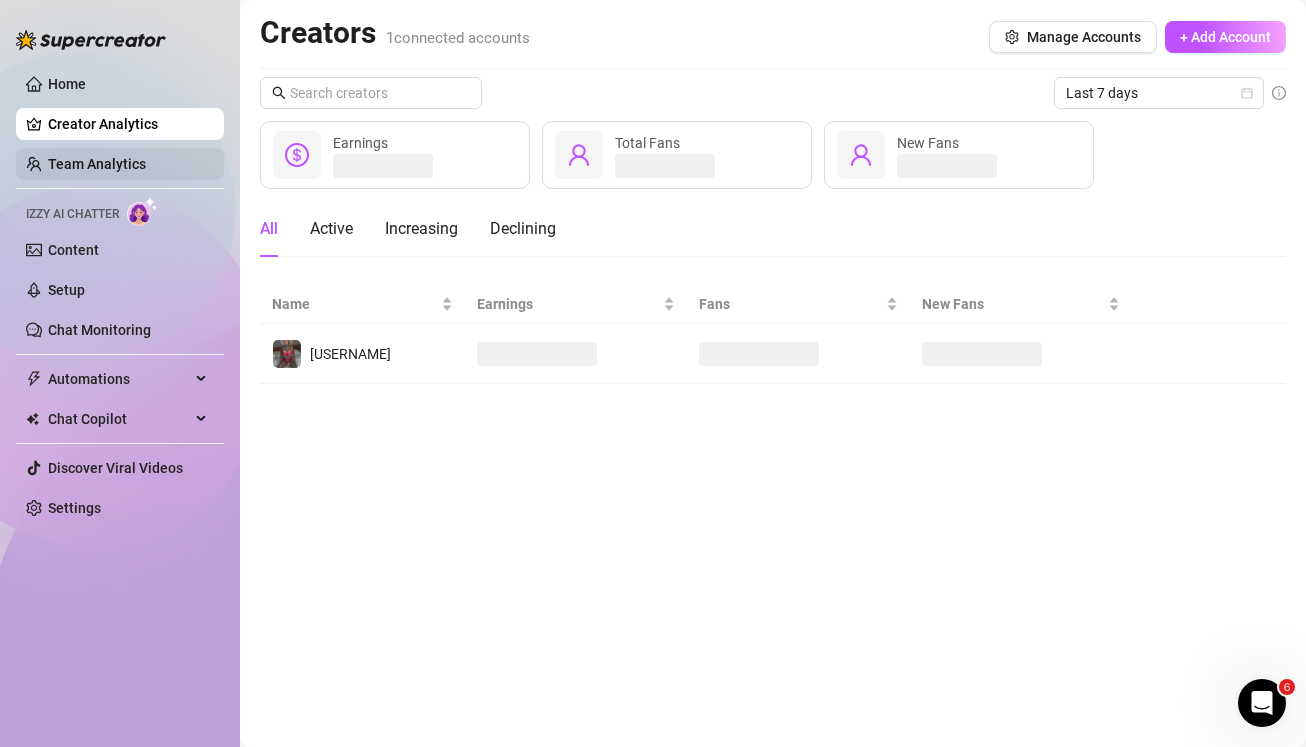 click on "Team Analytics" at bounding box center (97, 164) 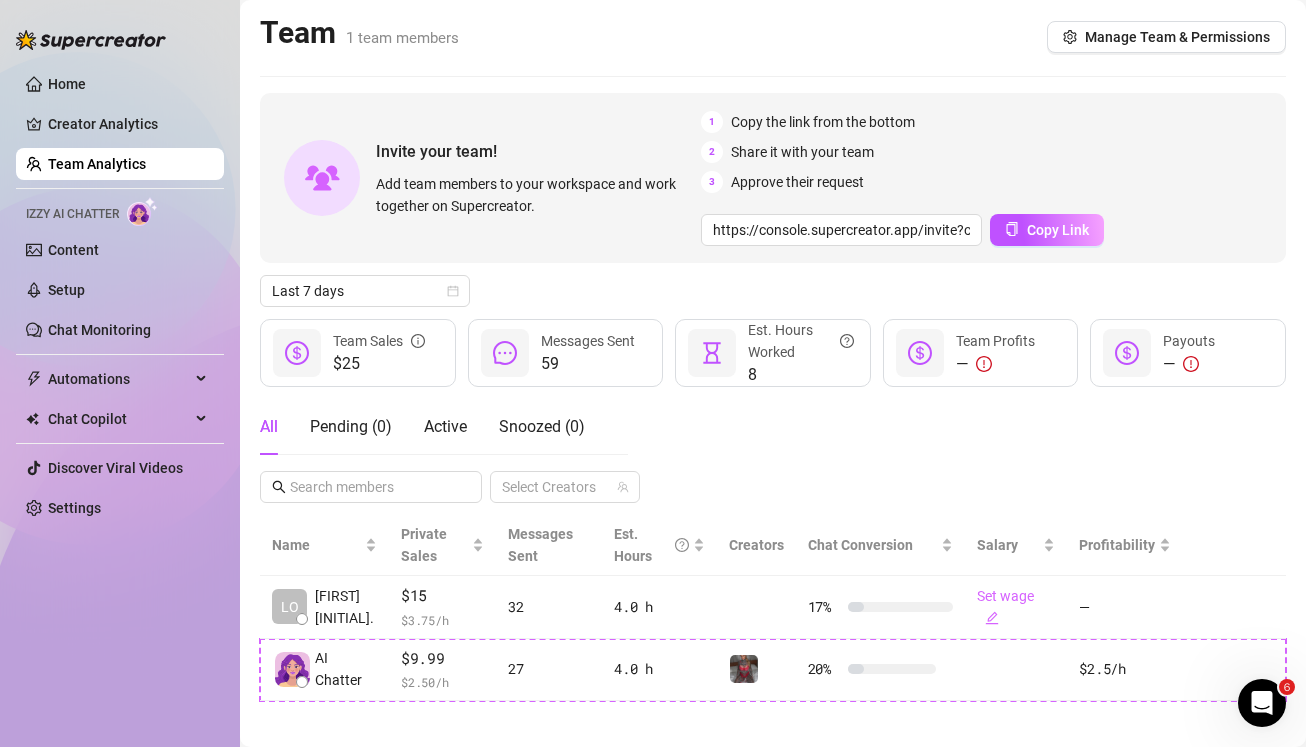 click on "Home Creator Analytics   Team Analytics Izzy AI Chatter Content Setup Chat Monitoring Automations Chat Copilot All AI Reply Message Library Fan CRM Discover Viral Videos Settings" at bounding box center [120, 296] 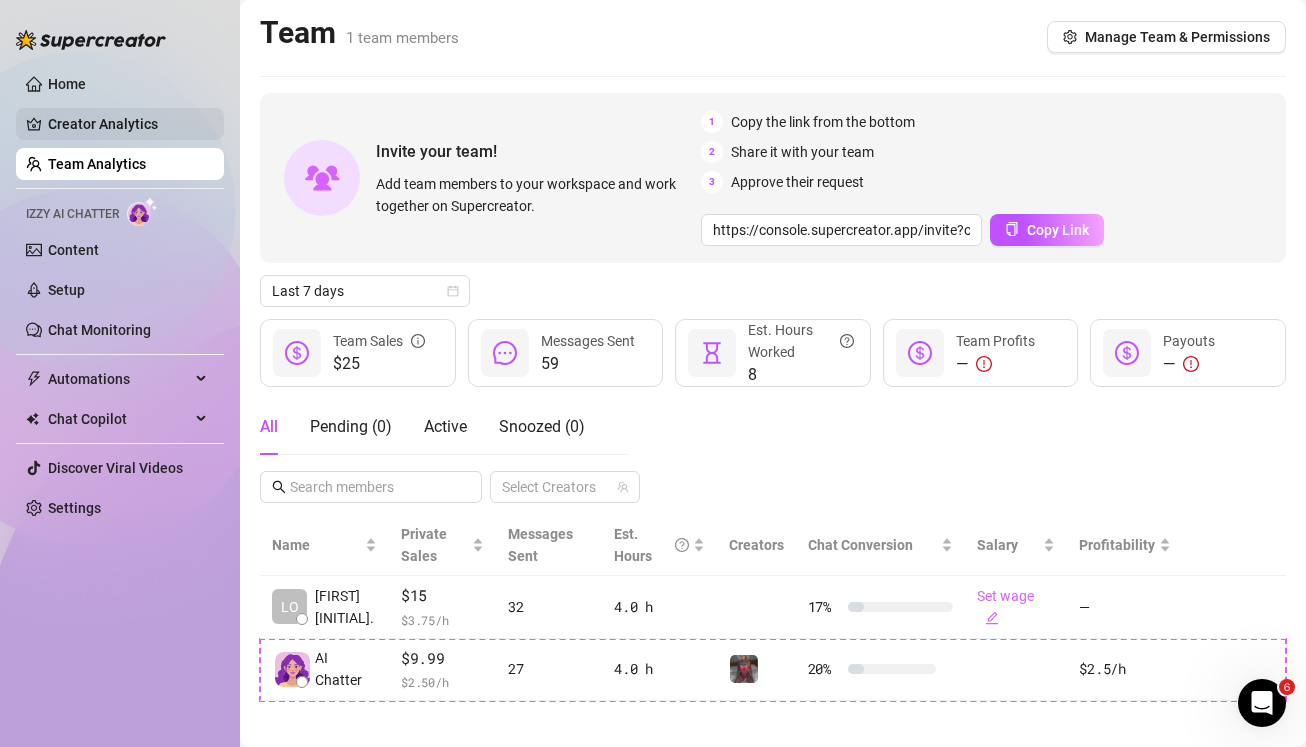 click on "Creator Analytics" at bounding box center [128, 124] 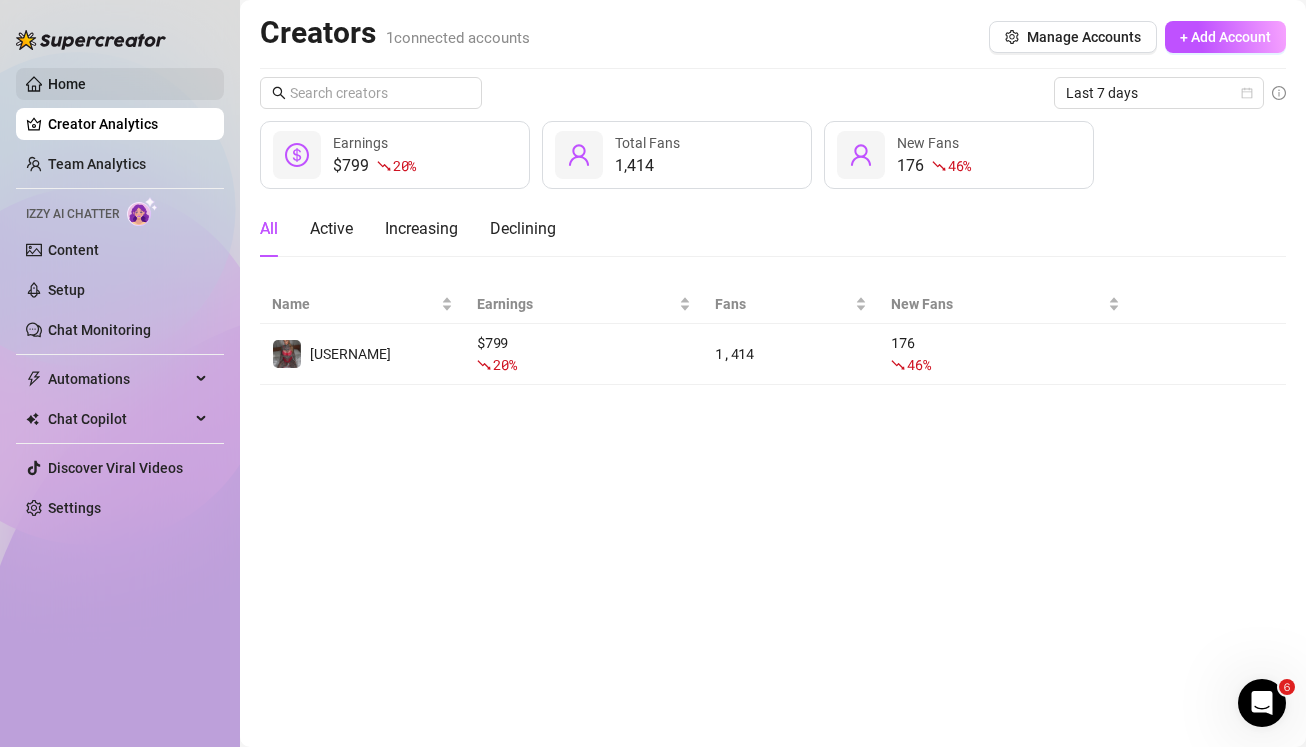 click on "Home" at bounding box center (67, 84) 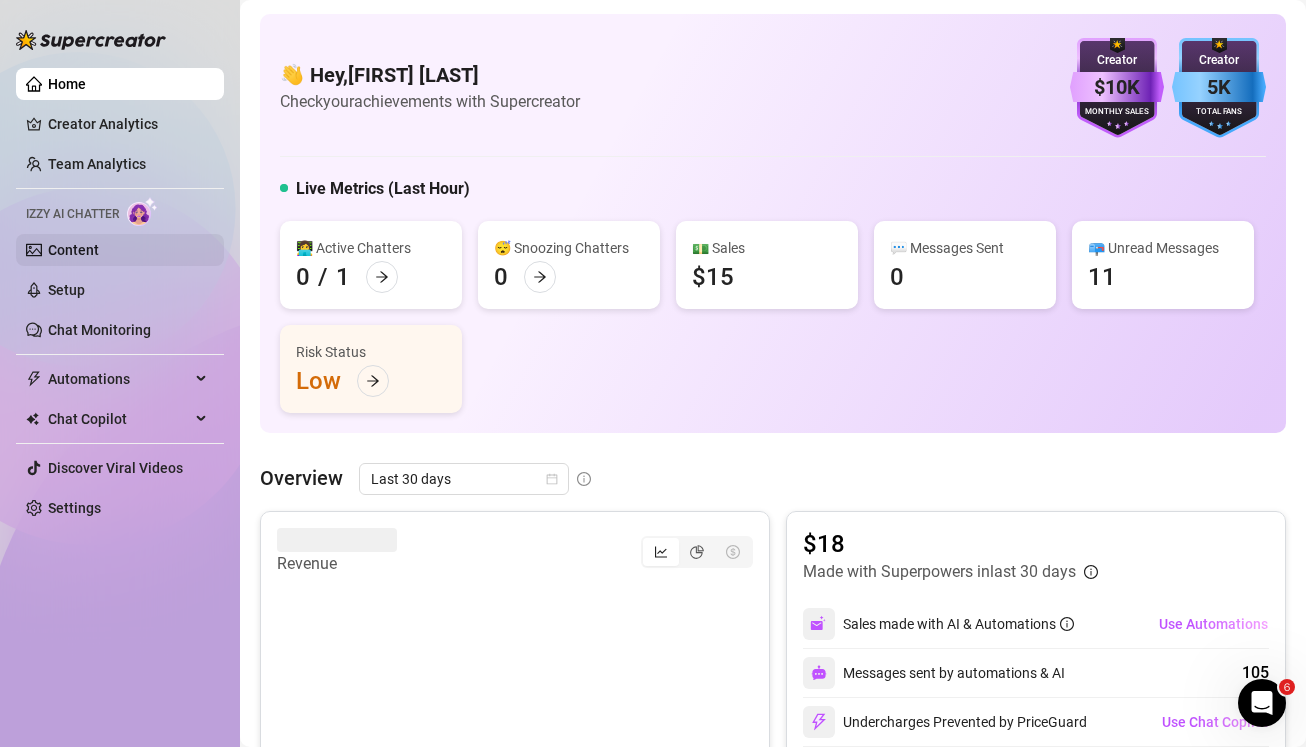 click on "Content" at bounding box center (73, 250) 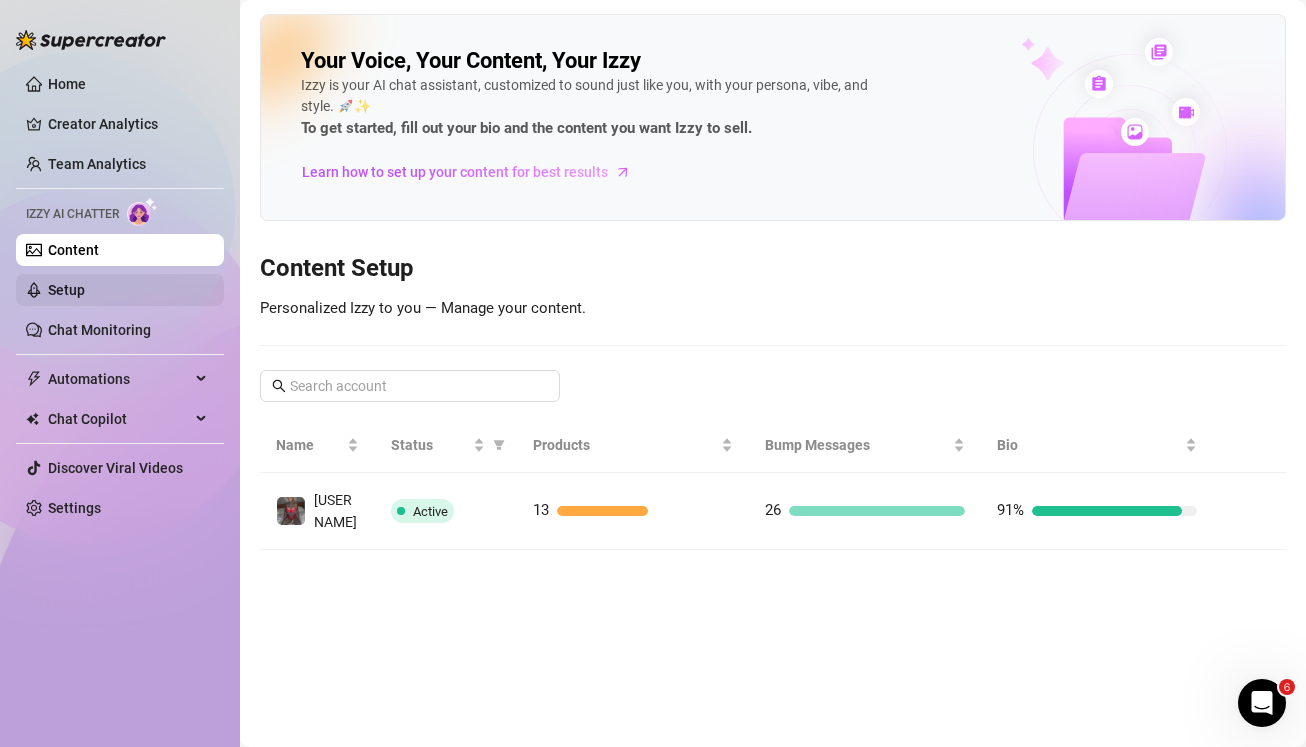 click on "Setup" at bounding box center [66, 290] 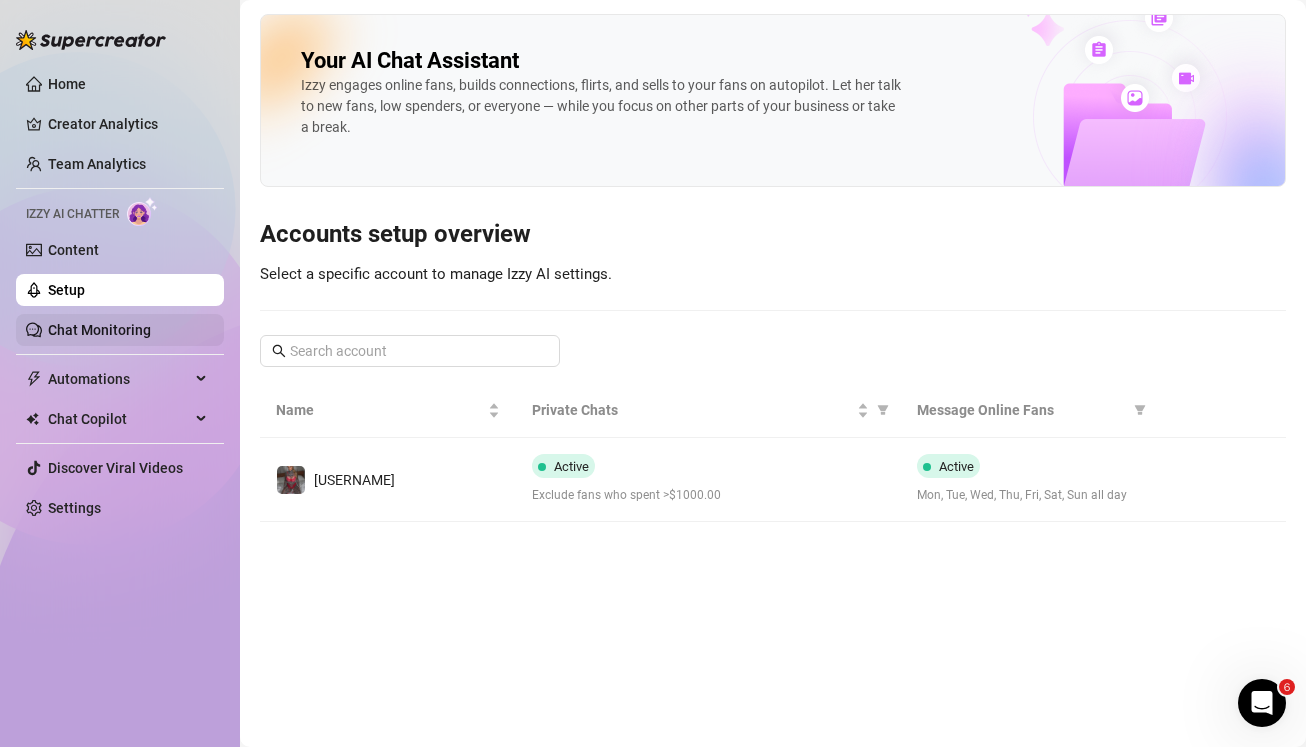 click on "Chat Monitoring" at bounding box center (99, 330) 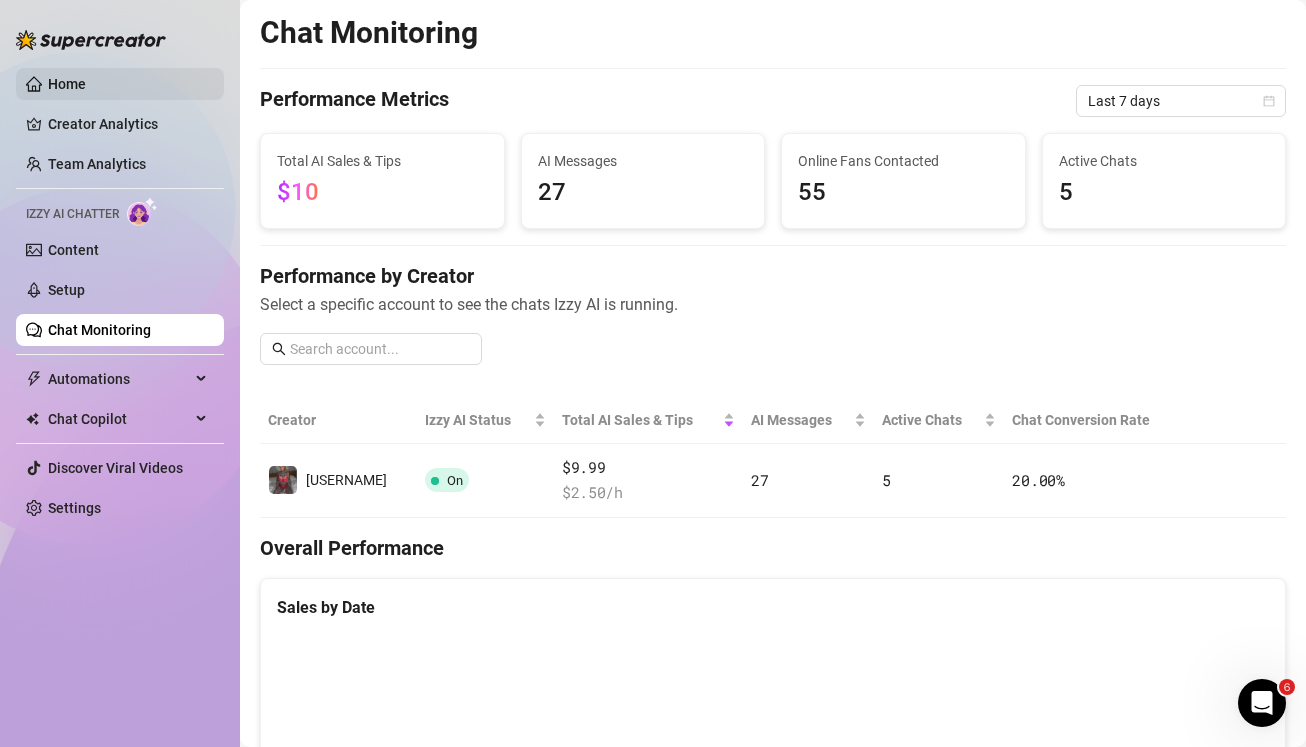 click on "Home" at bounding box center (67, 84) 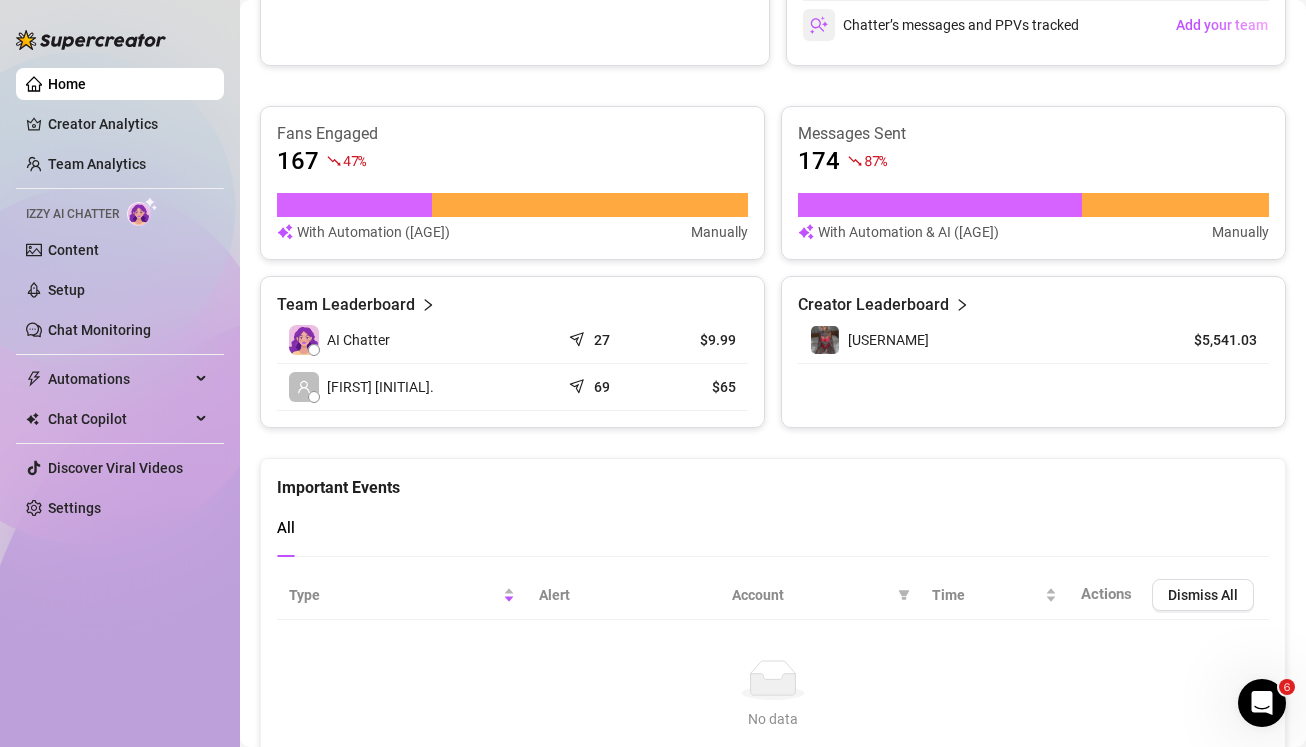 scroll, scrollTop: 651, scrollLeft: 0, axis: vertical 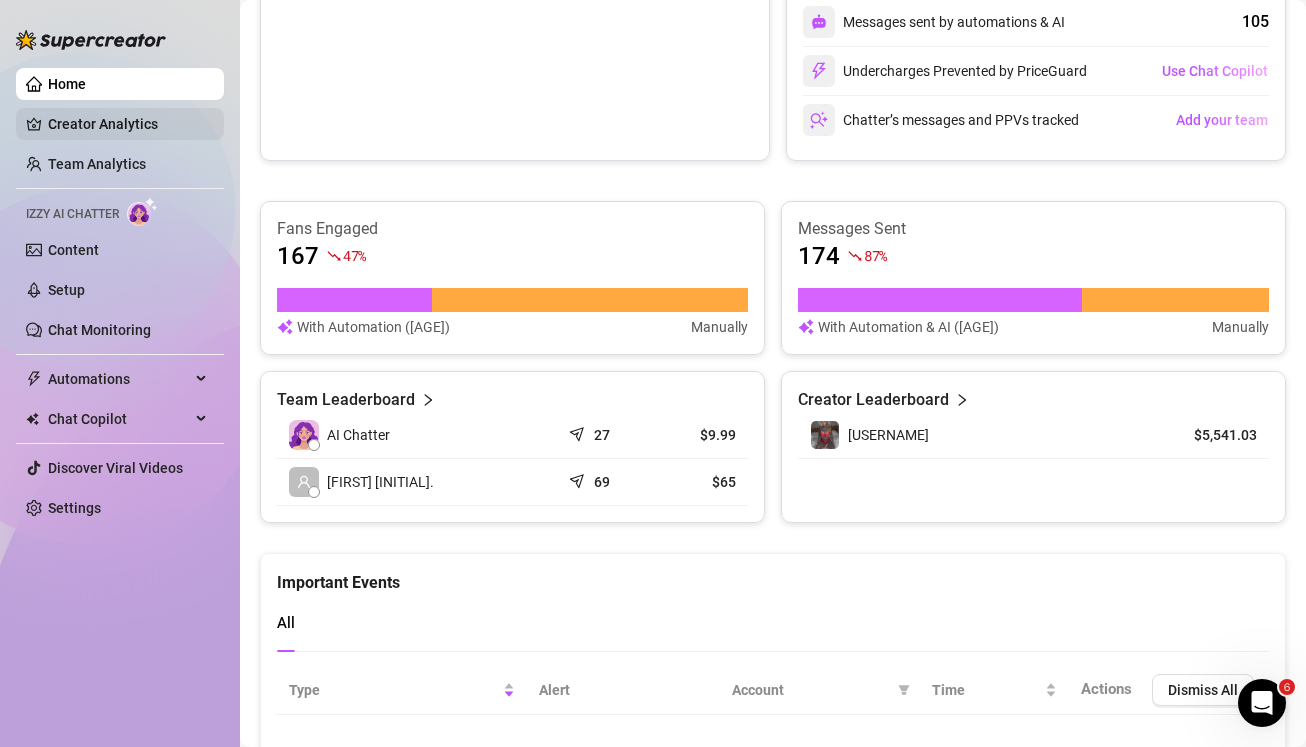 click on "Creator Analytics" at bounding box center (128, 124) 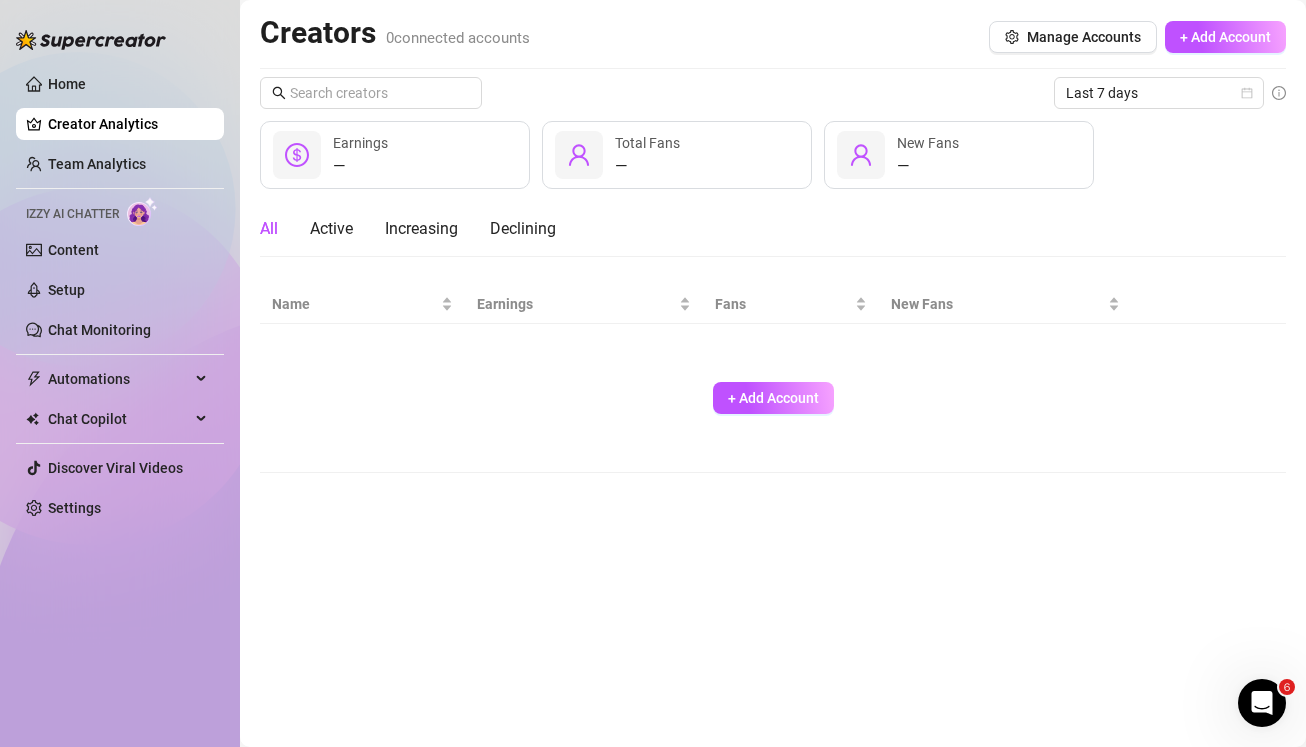 scroll, scrollTop: 0, scrollLeft: 0, axis: both 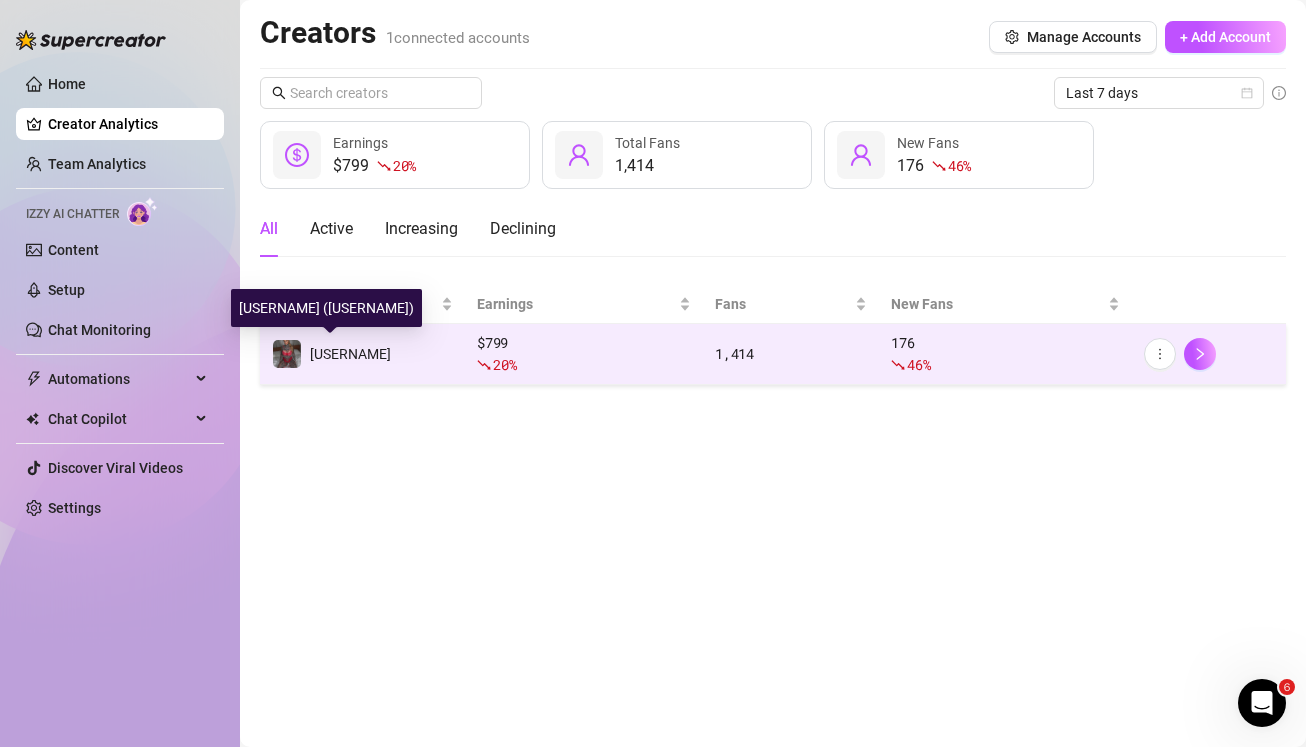 click on "[USERNAME]" at bounding box center [350, 354] 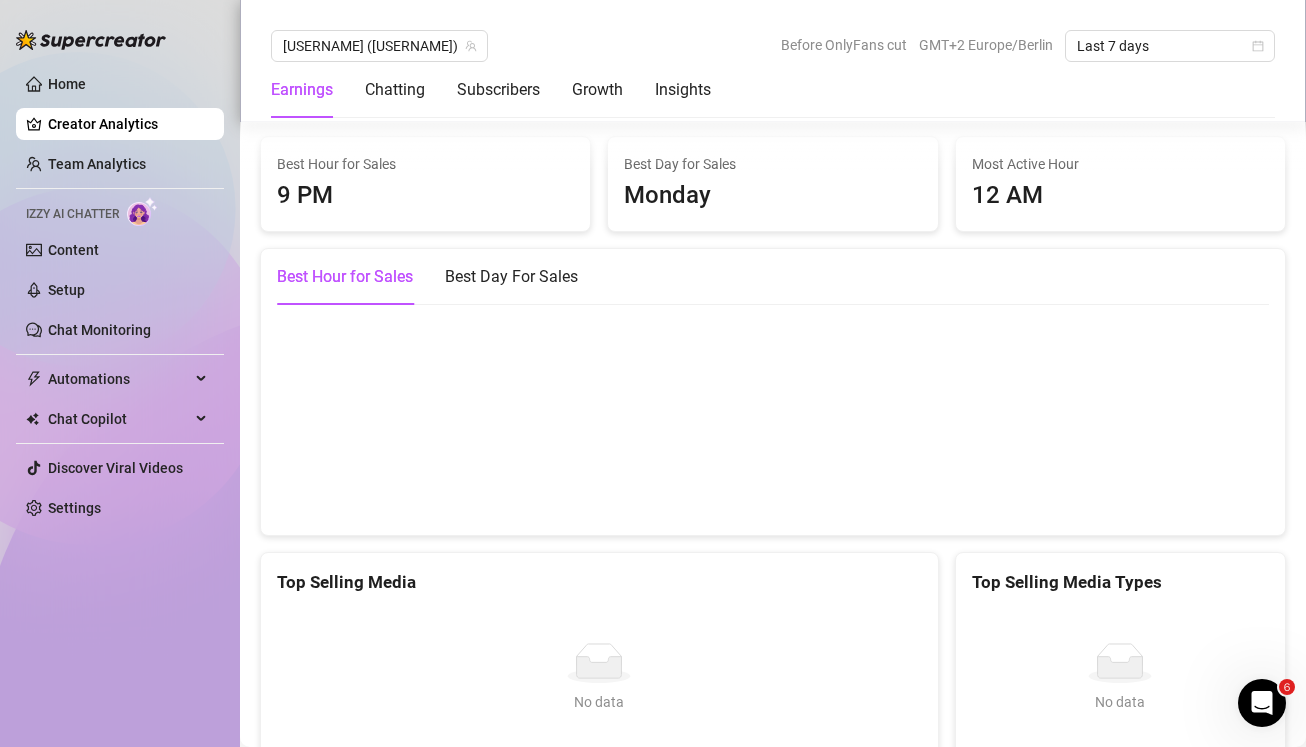 scroll, scrollTop: 2745, scrollLeft: 0, axis: vertical 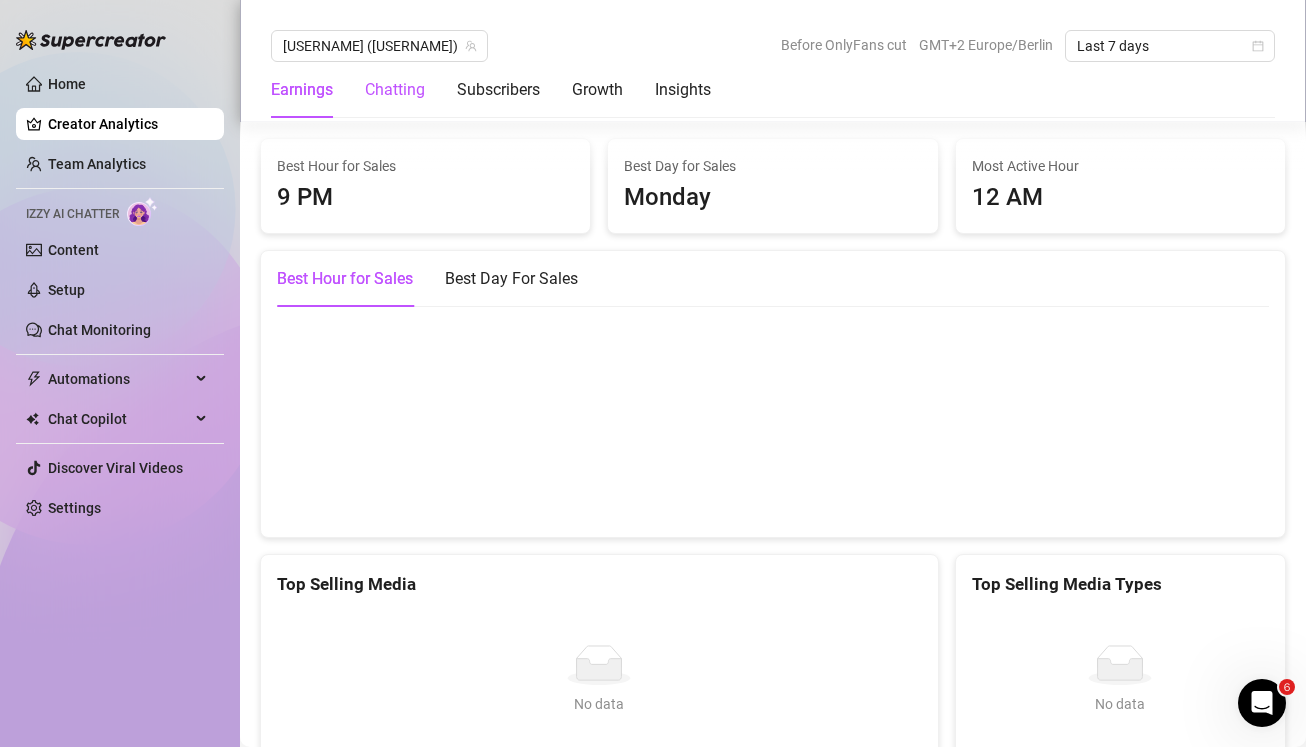 click on "Chatting" at bounding box center [395, 90] 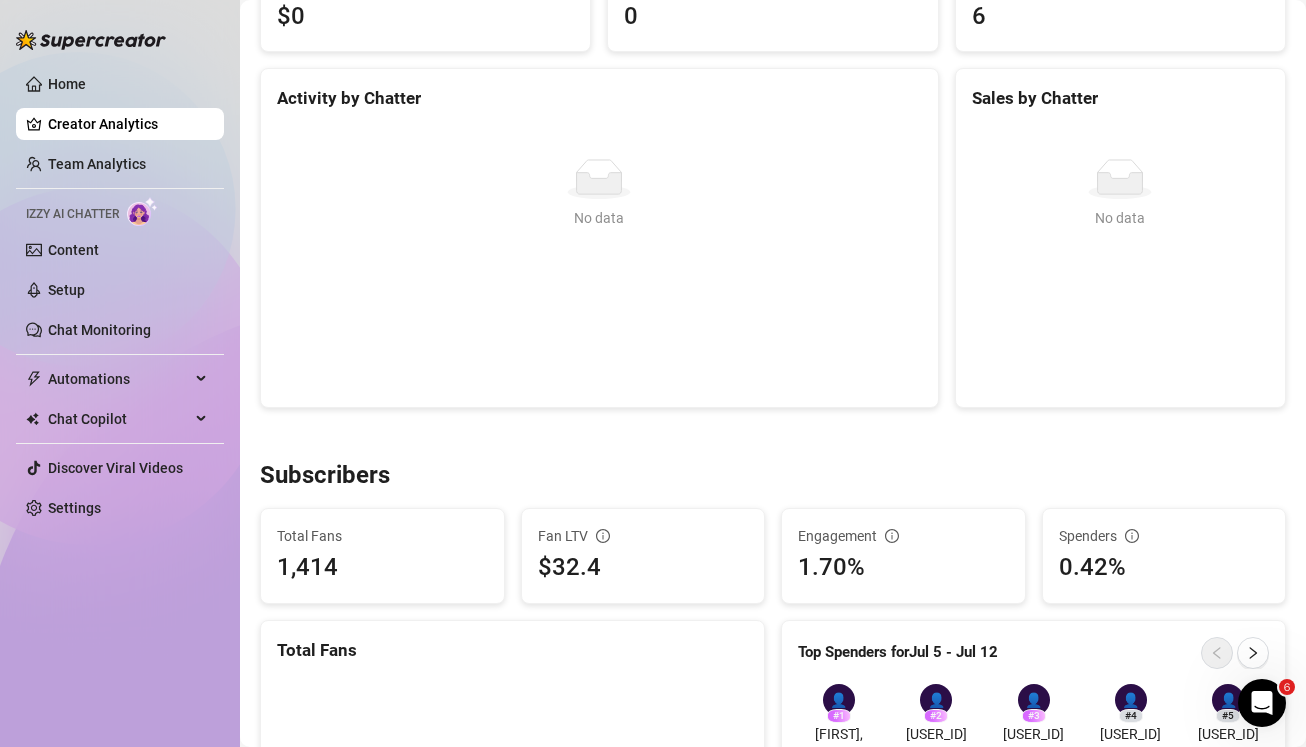 scroll, scrollTop: 0, scrollLeft: 0, axis: both 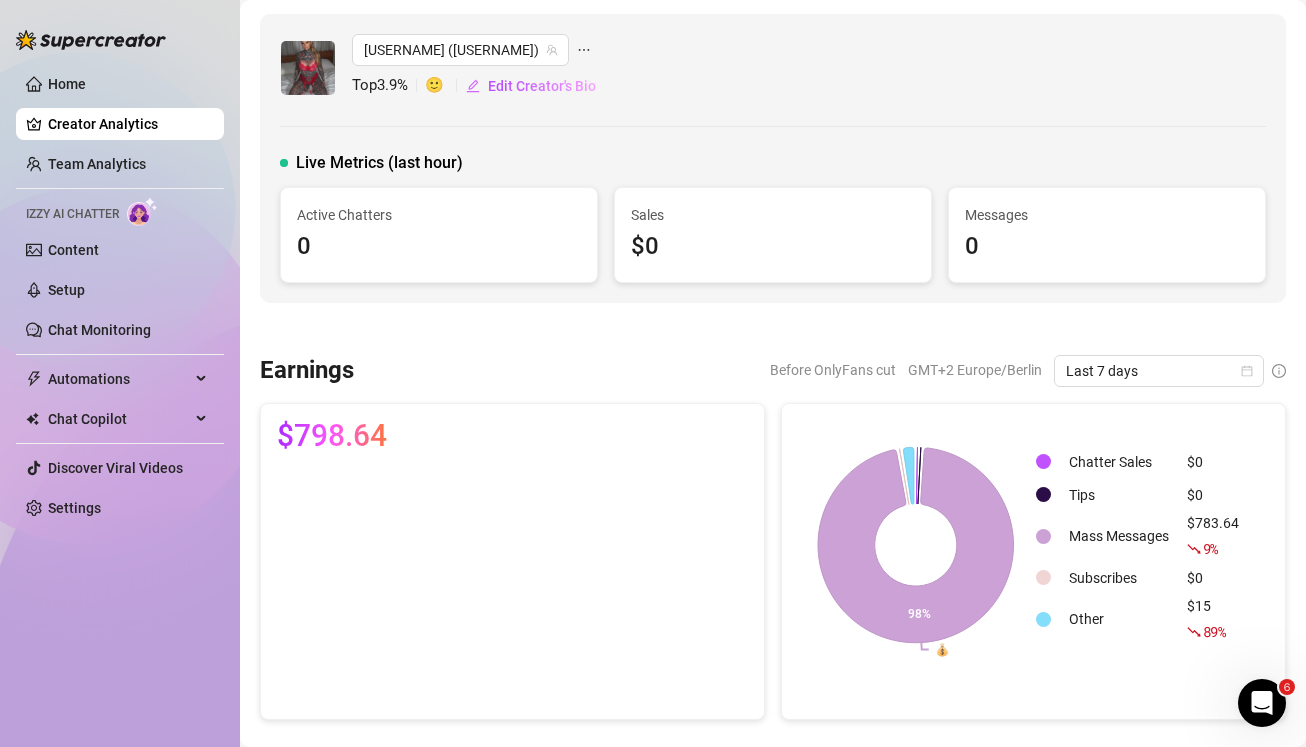 click on "Home Creator Analytics   Team Analytics Izzy AI Chatter Content Setup Chat Monitoring Automations Chat Copilot All AI Reply Message Library Fan CRM Discover Viral Videos Settings" at bounding box center (120, 296) 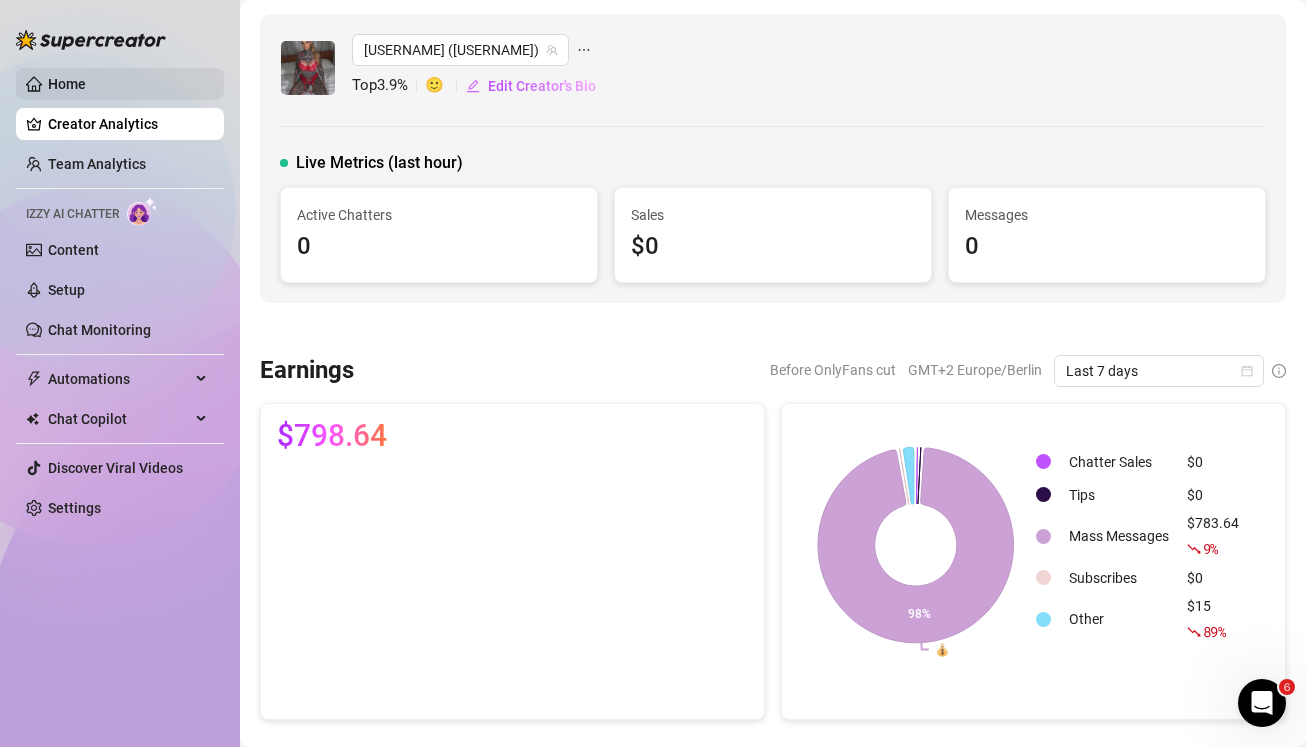 click on "Home" at bounding box center (67, 84) 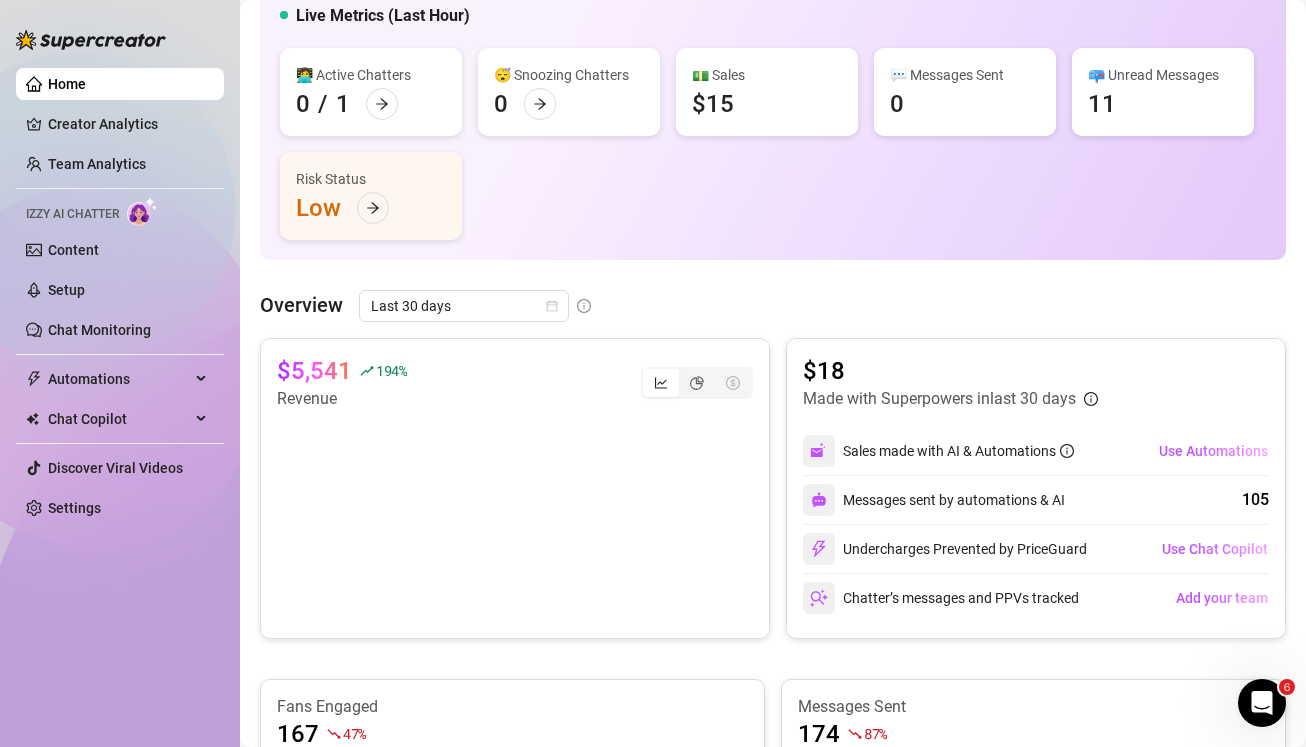 scroll, scrollTop: 0, scrollLeft: 0, axis: both 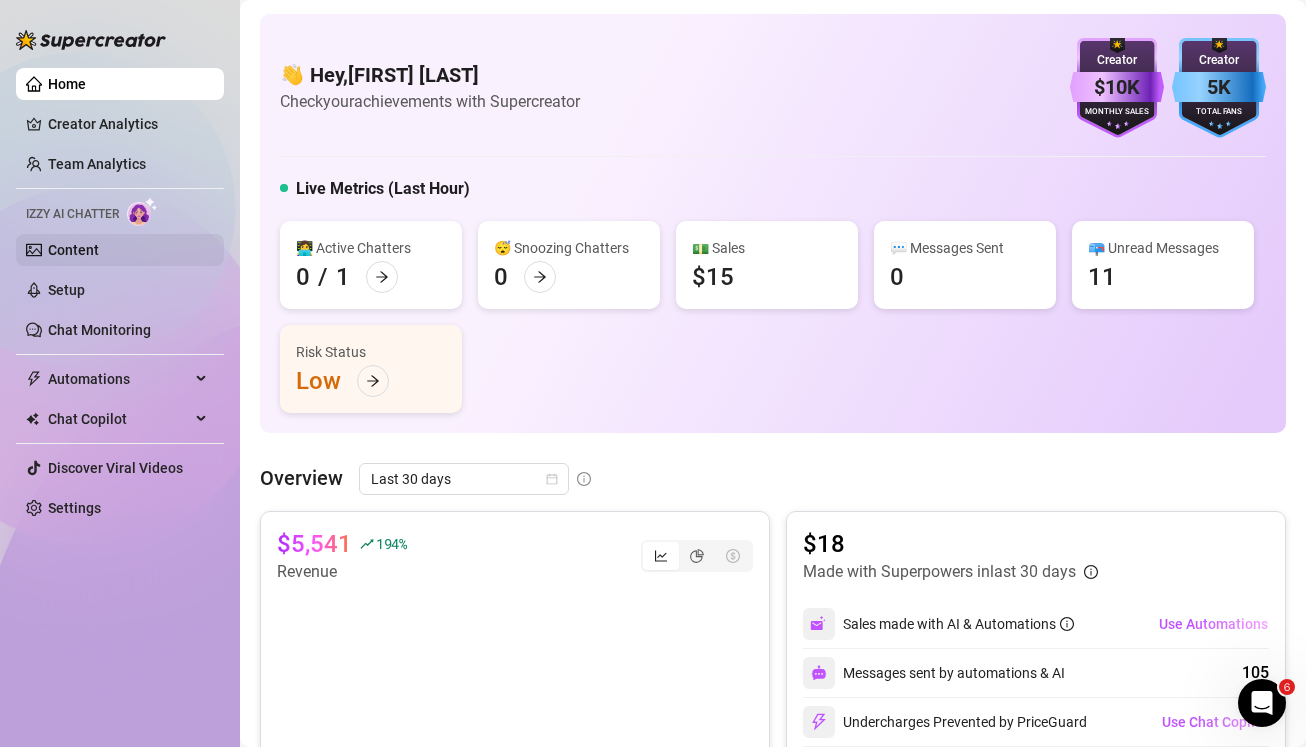 click on "Content" at bounding box center [73, 250] 